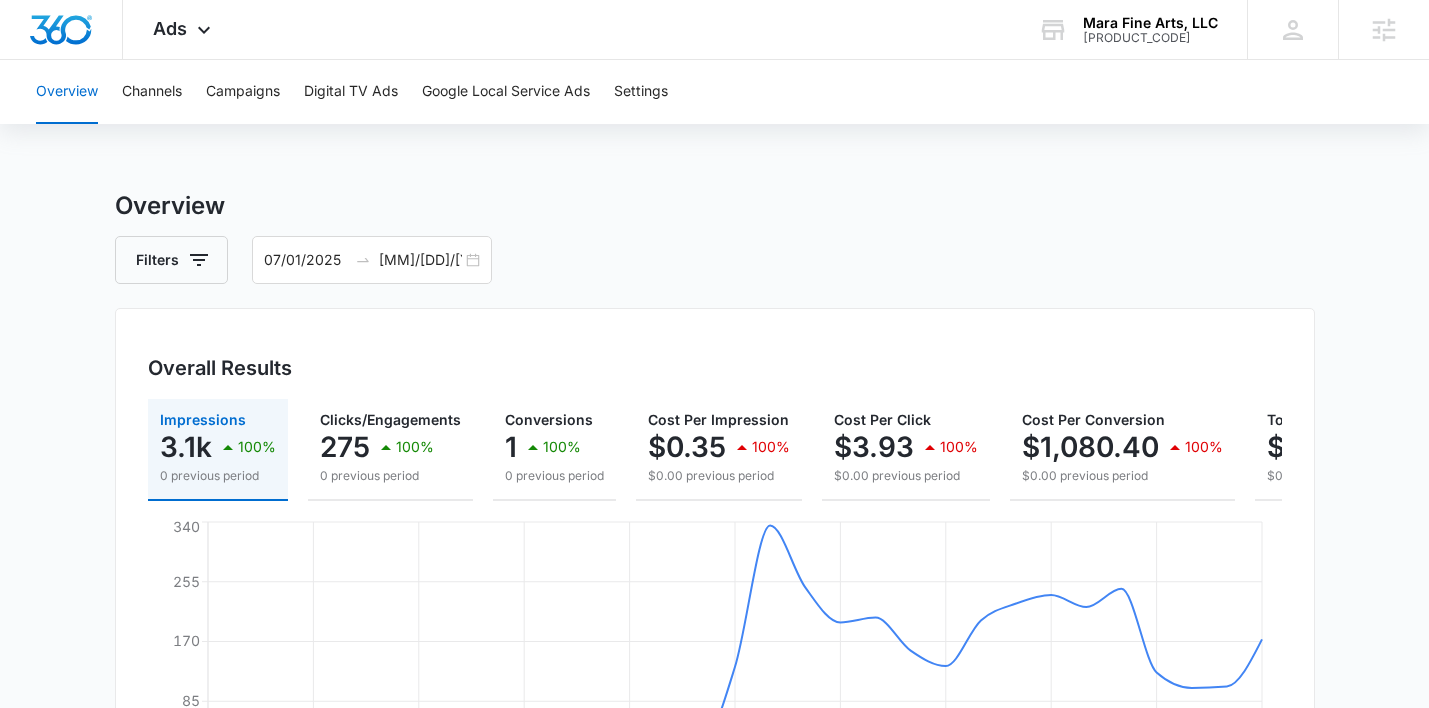 scroll, scrollTop: 843, scrollLeft: 0, axis: vertical 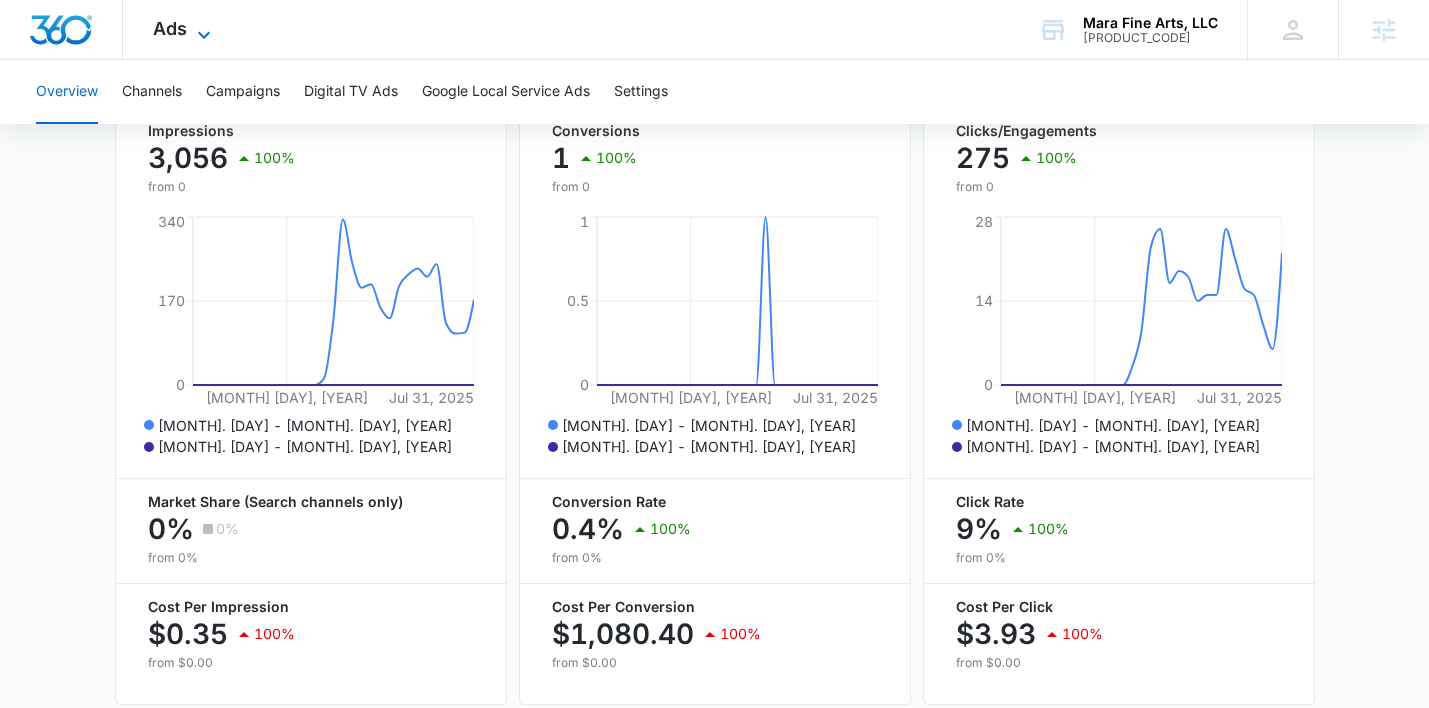 click on "Ads" at bounding box center [170, 28] 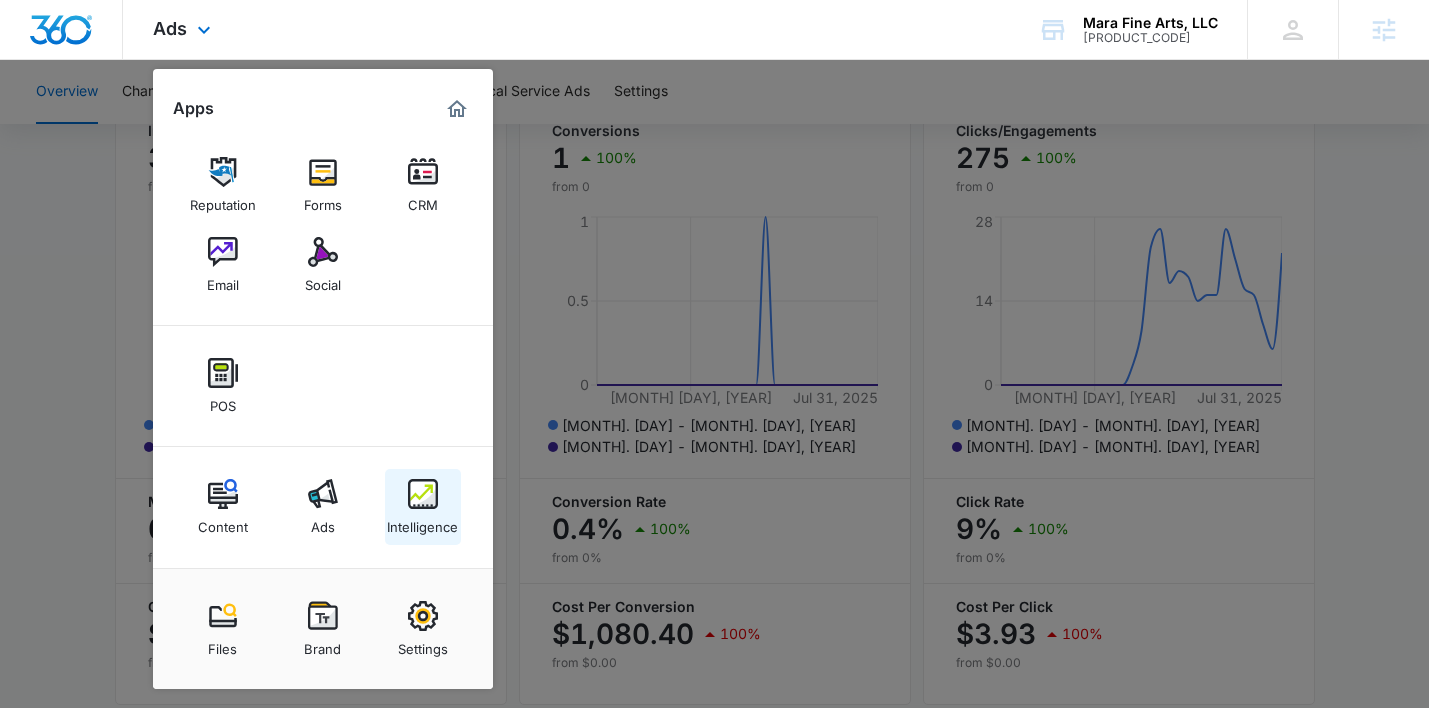 click on "Intelligence" at bounding box center [422, 522] 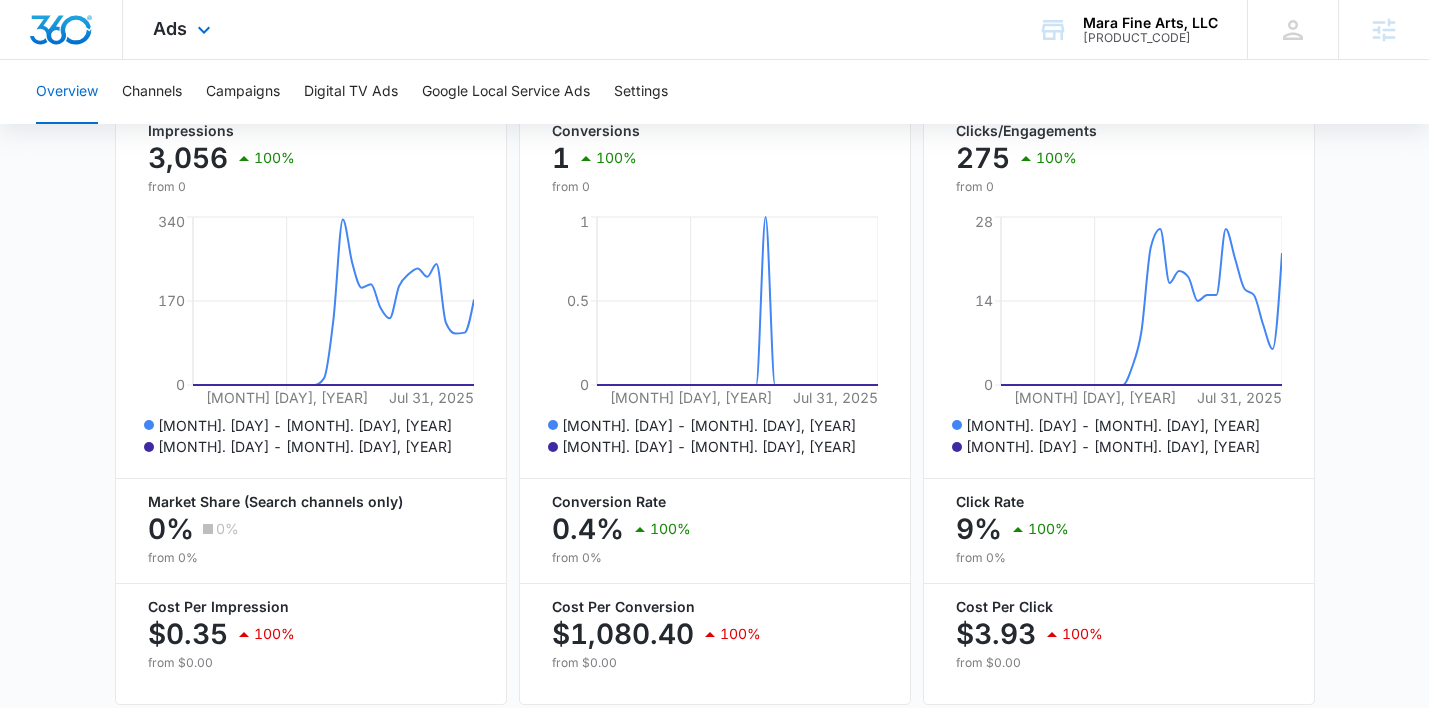 scroll, scrollTop: 0, scrollLeft: 0, axis: both 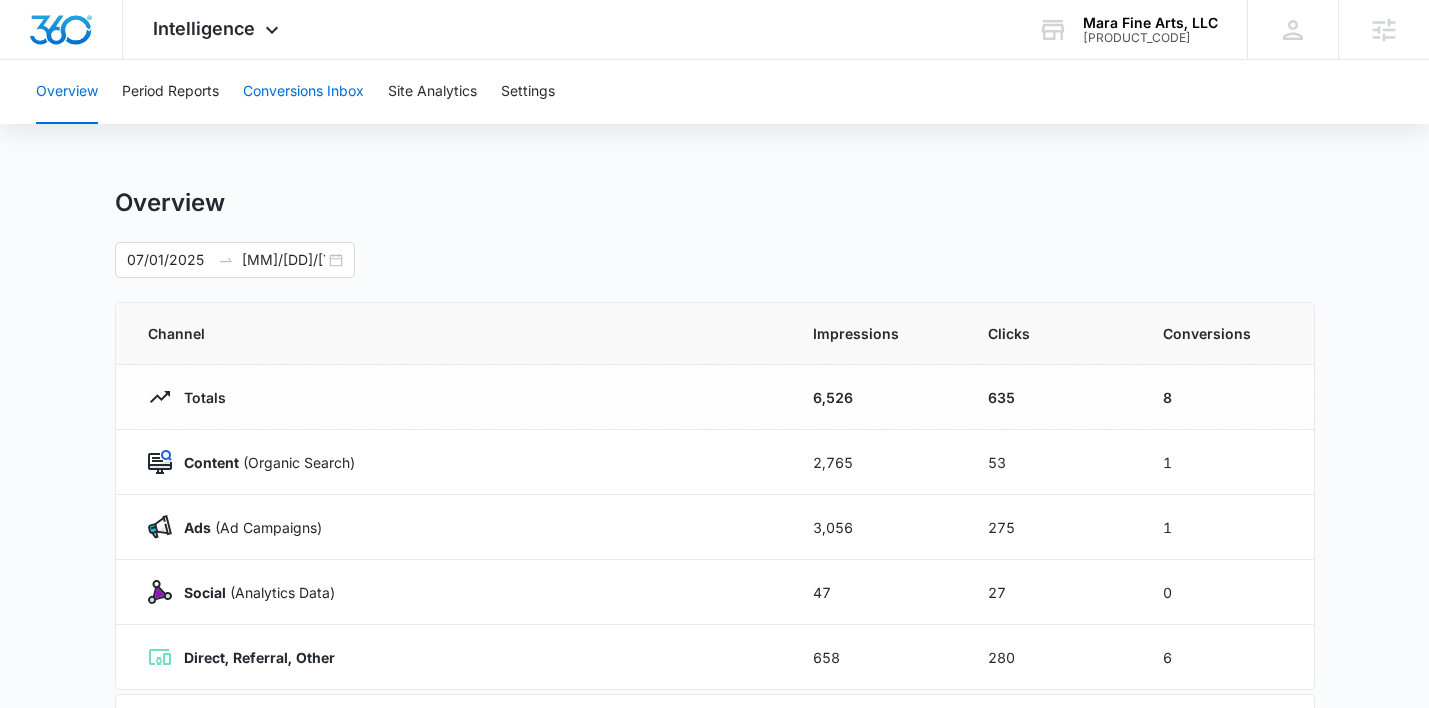click on "Conversions Inbox" at bounding box center (303, 92) 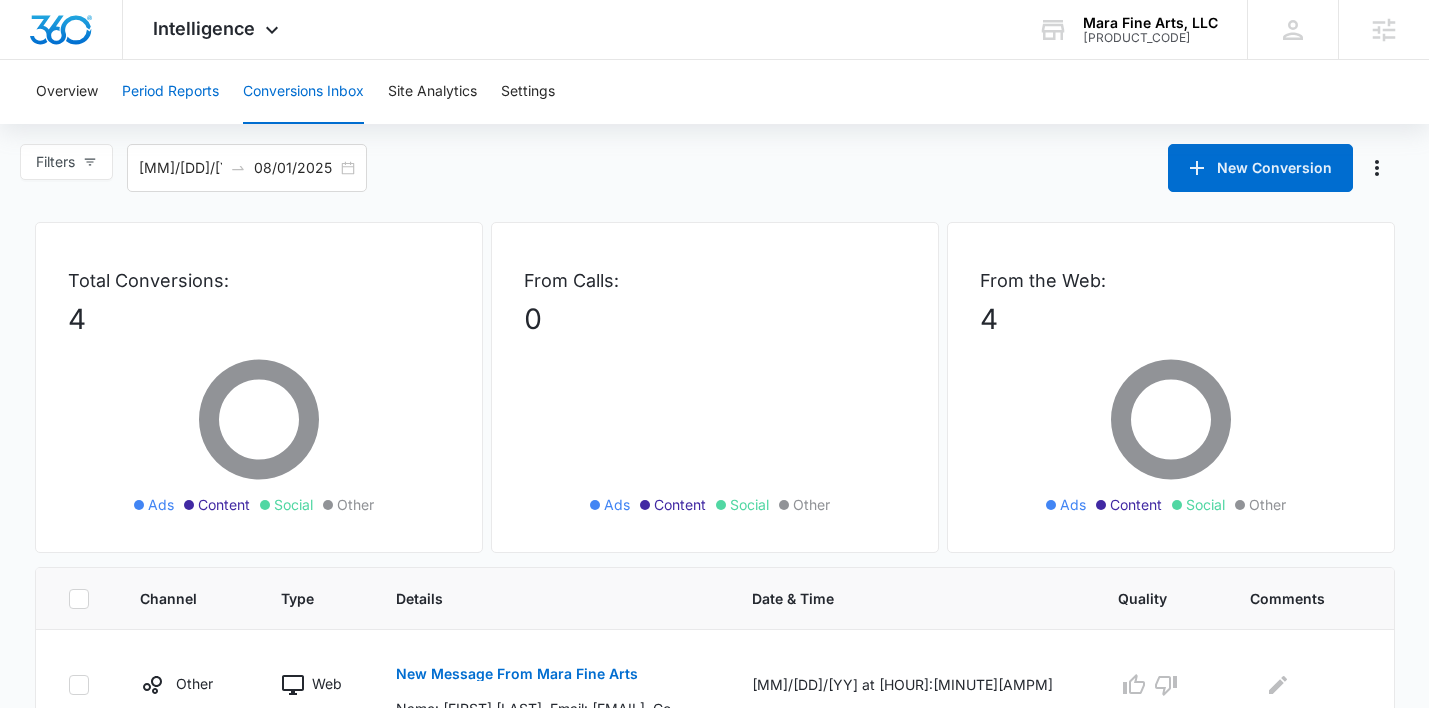 click on "Period Reports" at bounding box center [170, 92] 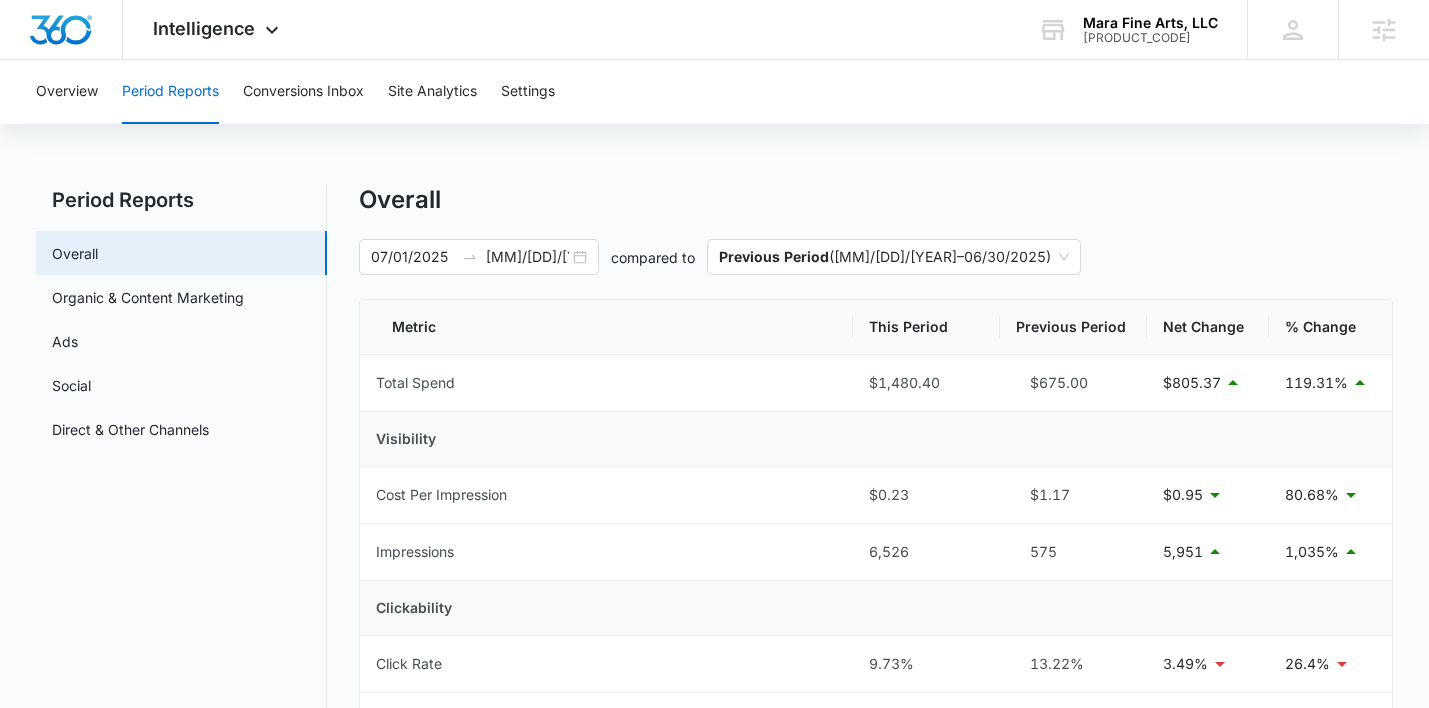 scroll, scrollTop: 0, scrollLeft: 0, axis: both 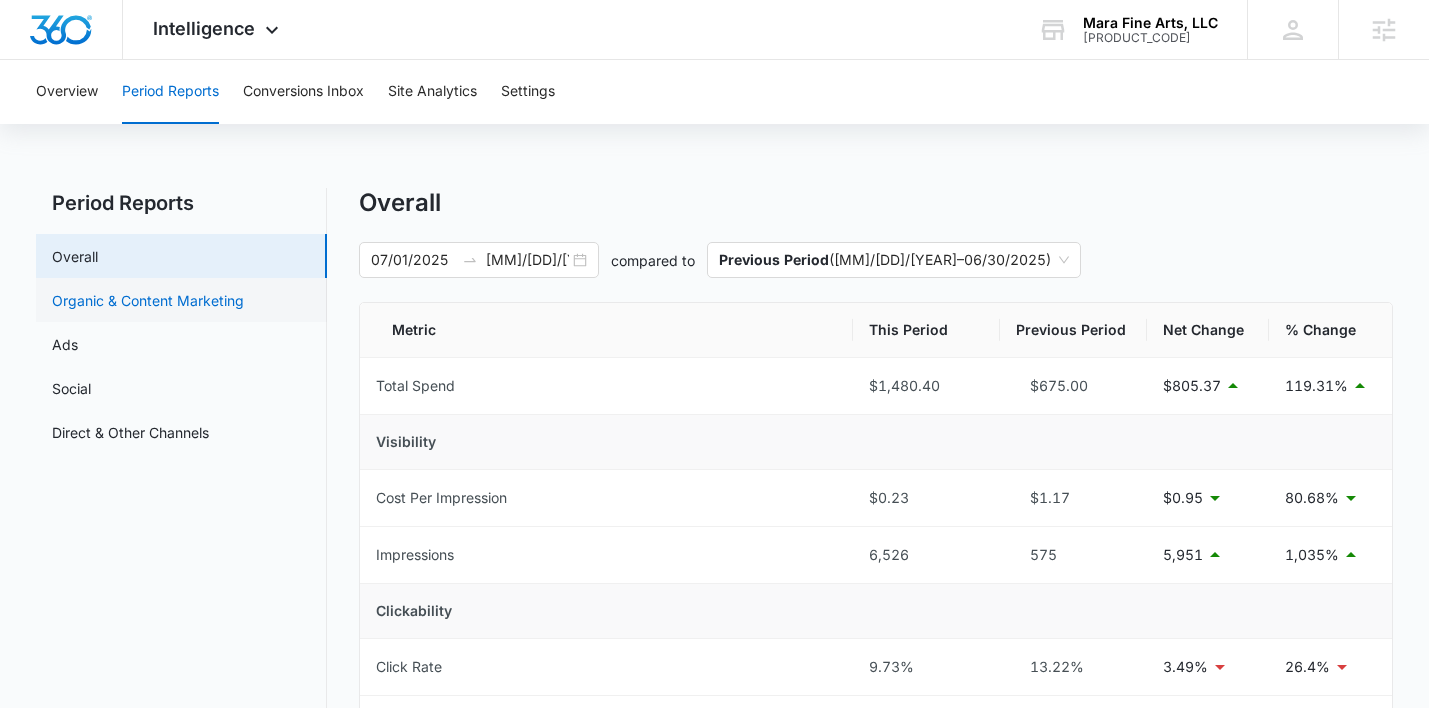 click on "Organic & Content Marketing" at bounding box center [148, 300] 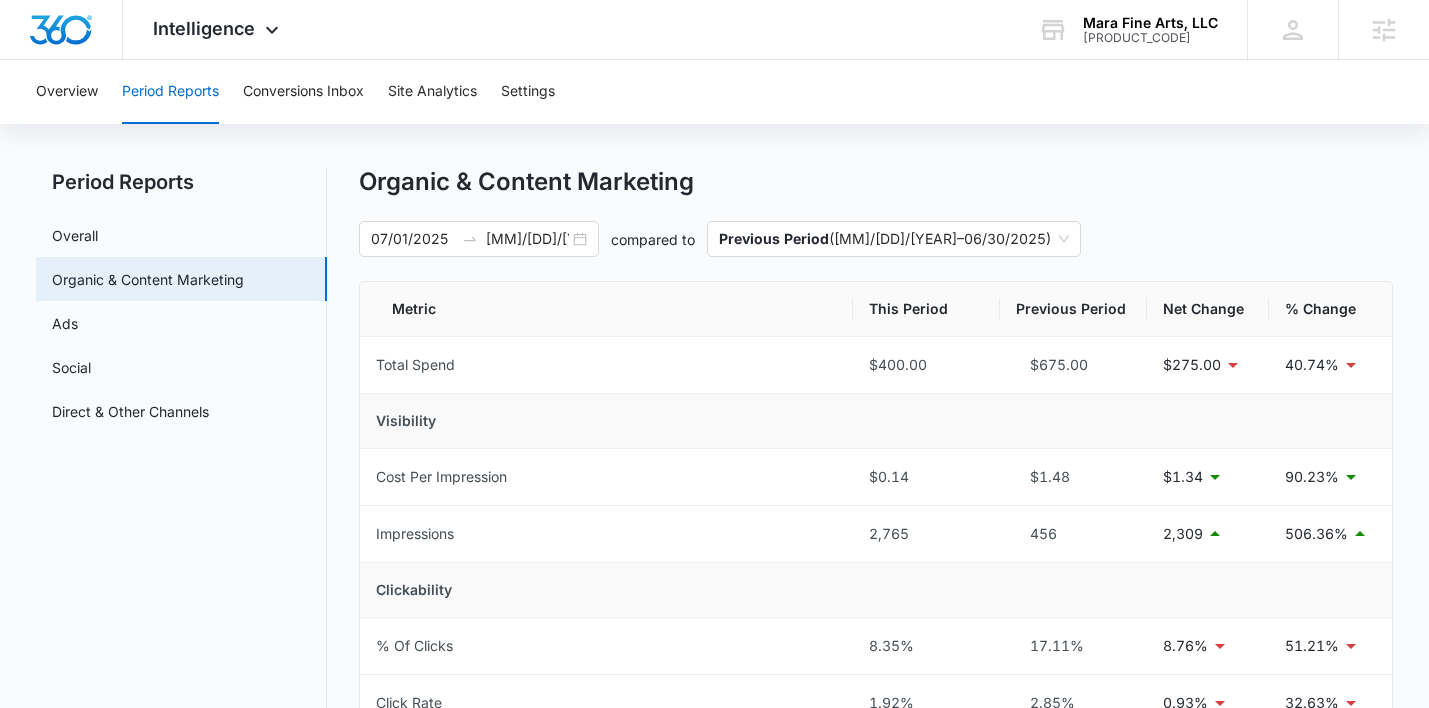 scroll, scrollTop: 0, scrollLeft: 0, axis: both 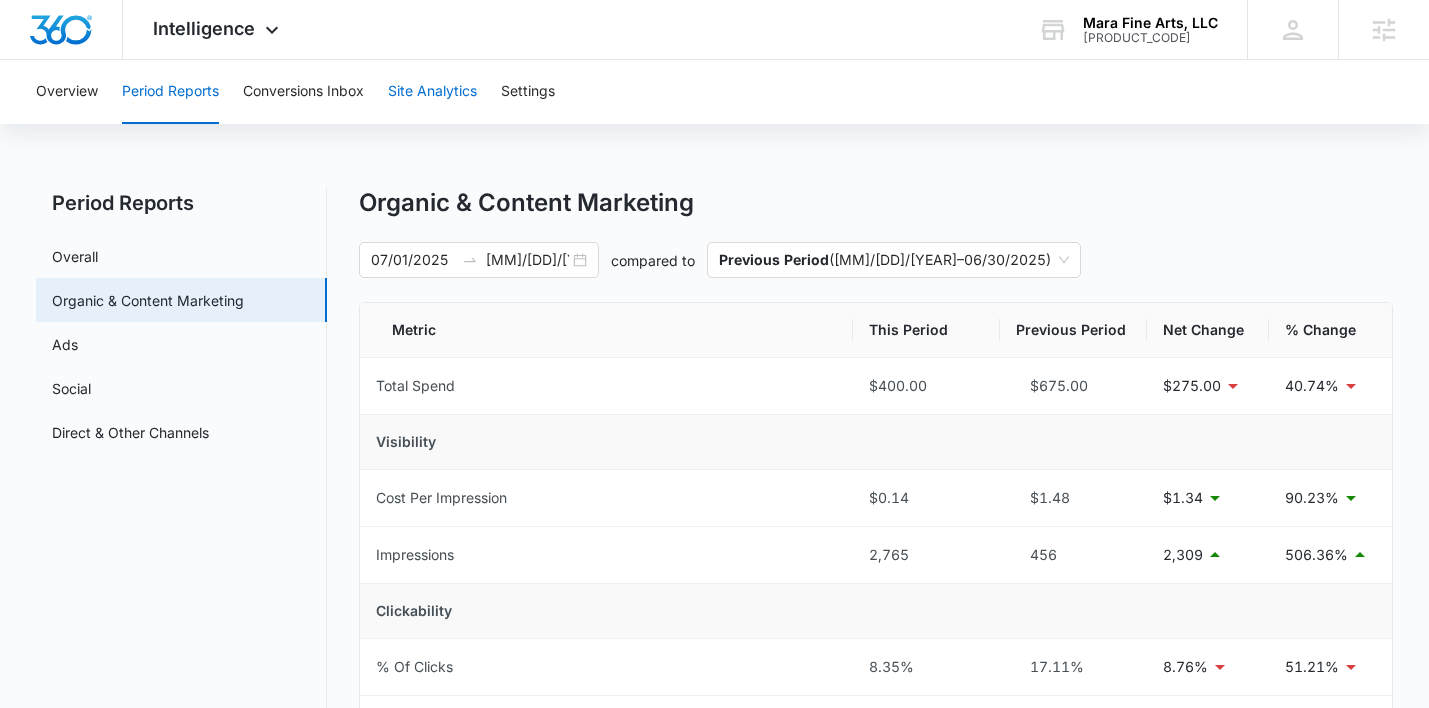 click on "Site Analytics" at bounding box center (432, 92) 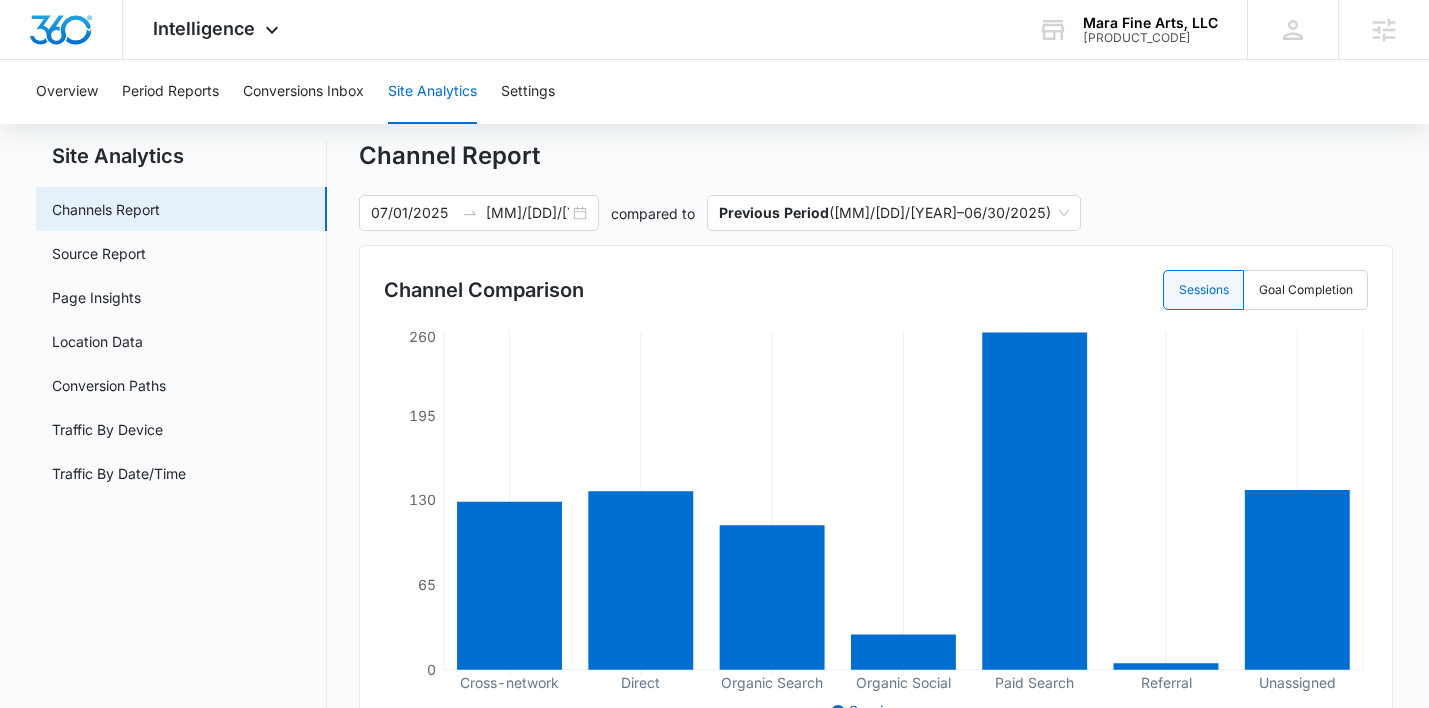scroll, scrollTop: 38, scrollLeft: 0, axis: vertical 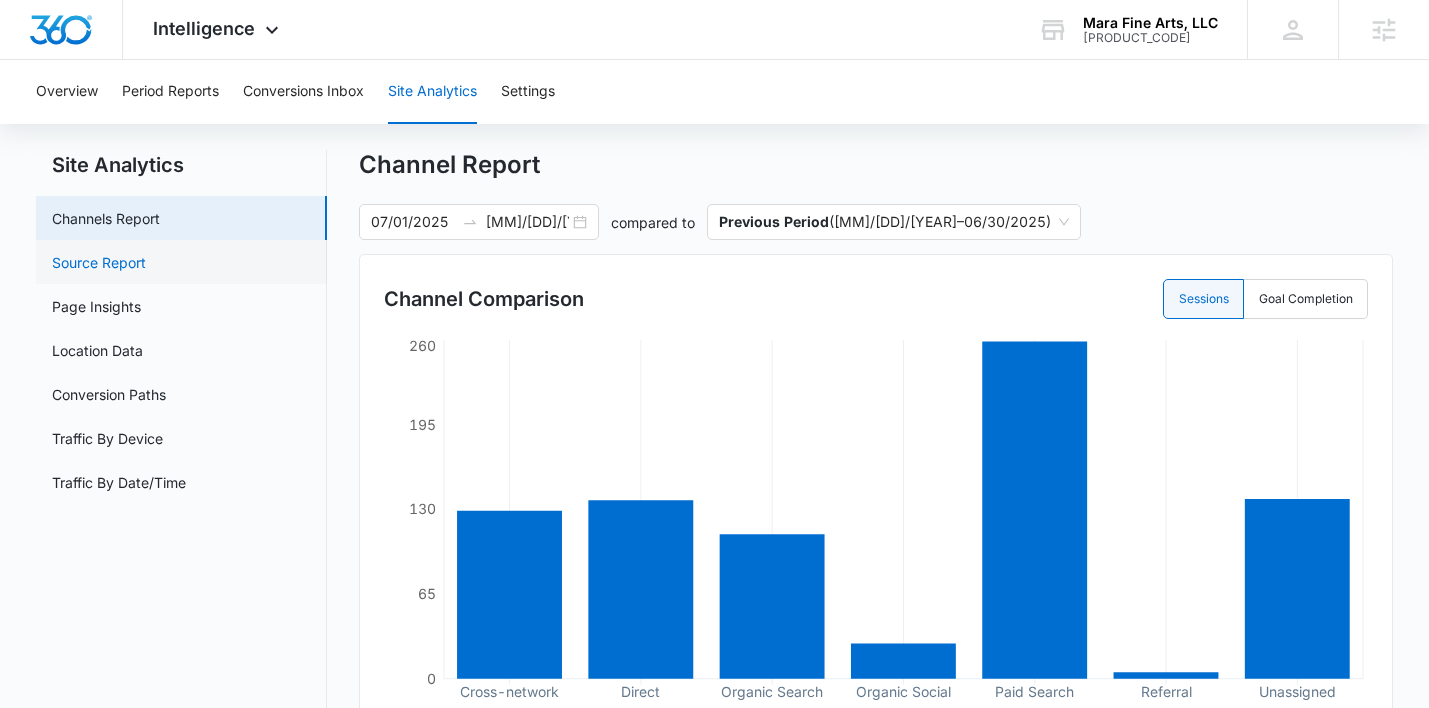click on "Source Report" at bounding box center (99, 262) 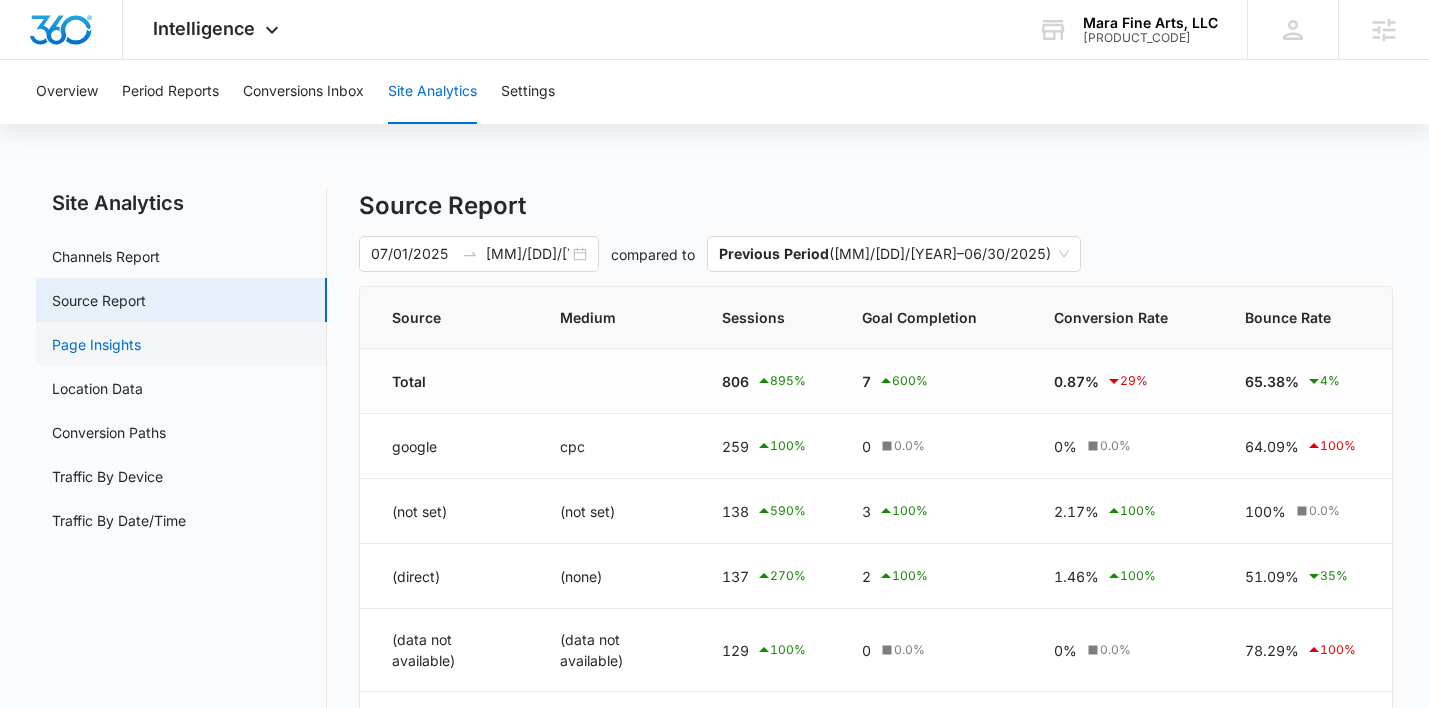 click on "Page Insights" at bounding box center (96, 344) 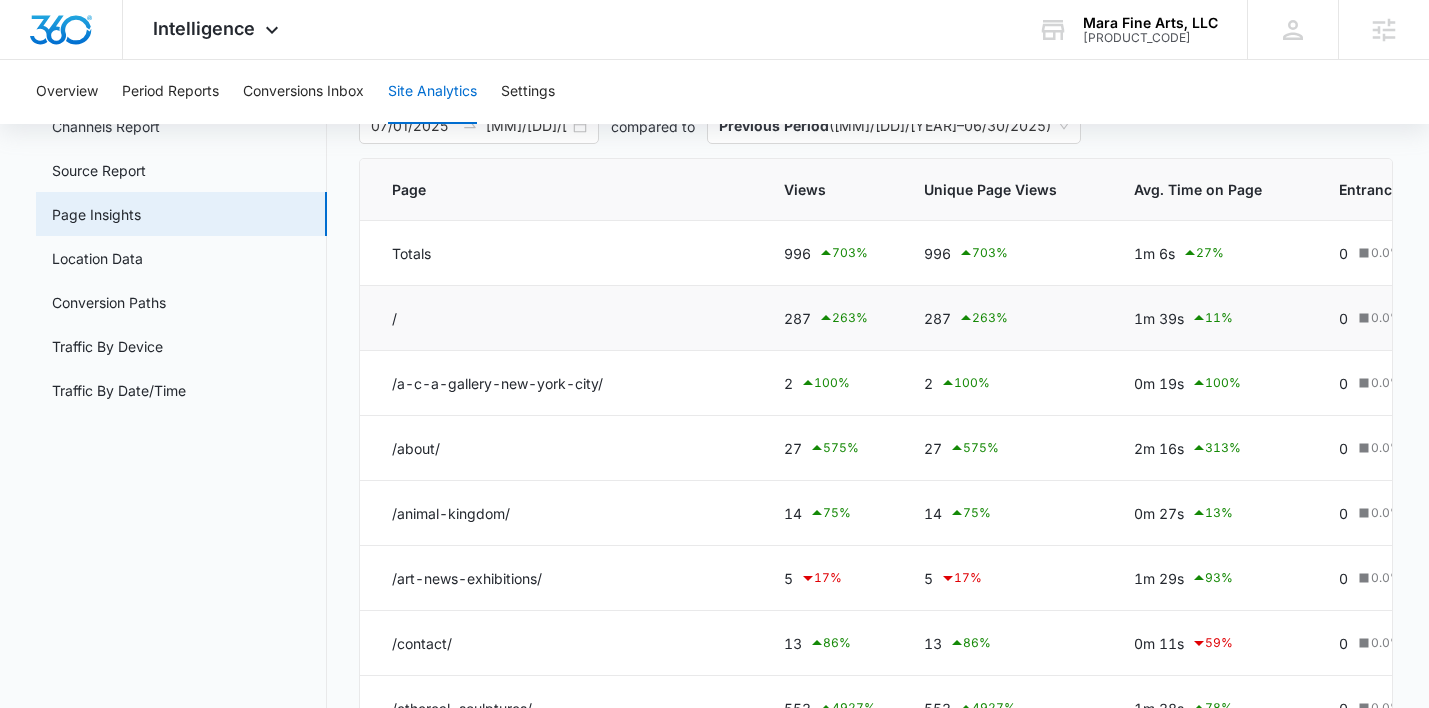 scroll, scrollTop: 0, scrollLeft: 0, axis: both 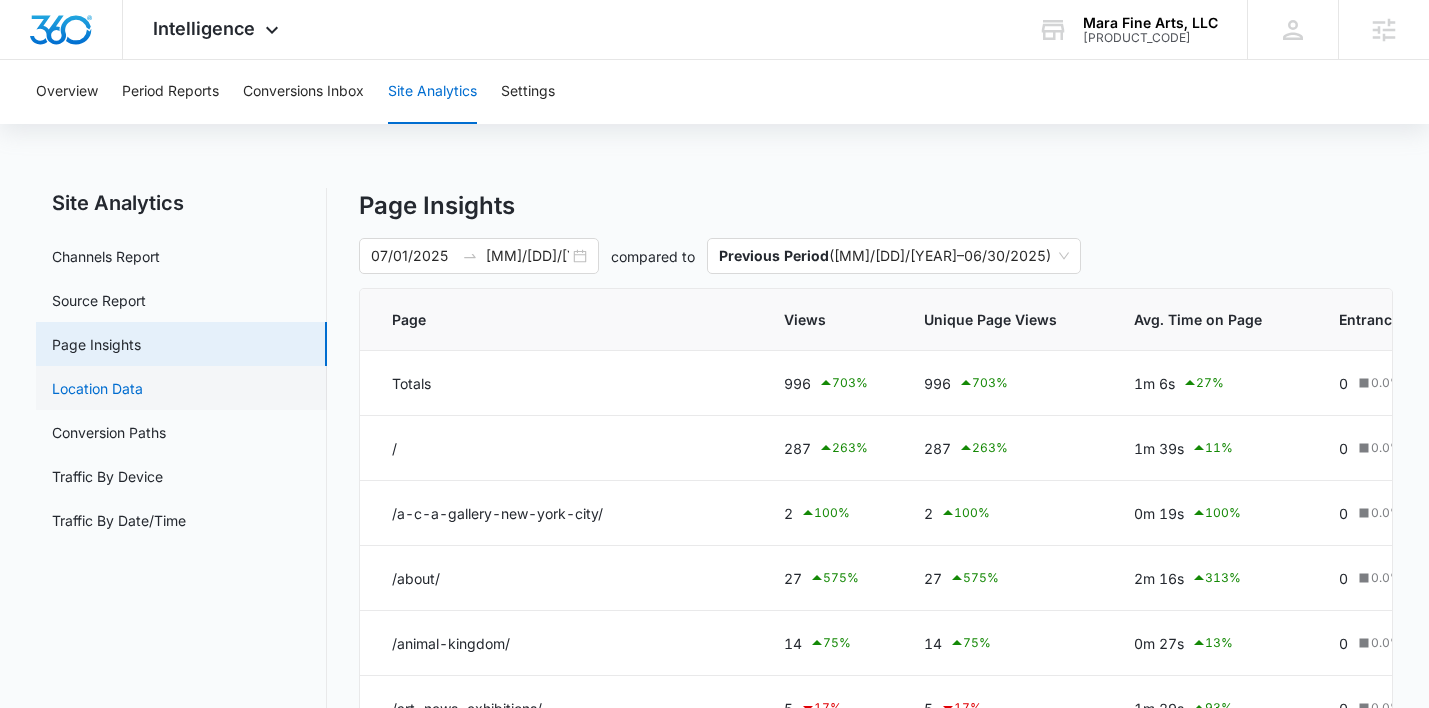 click on "Location Data" at bounding box center [97, 388] 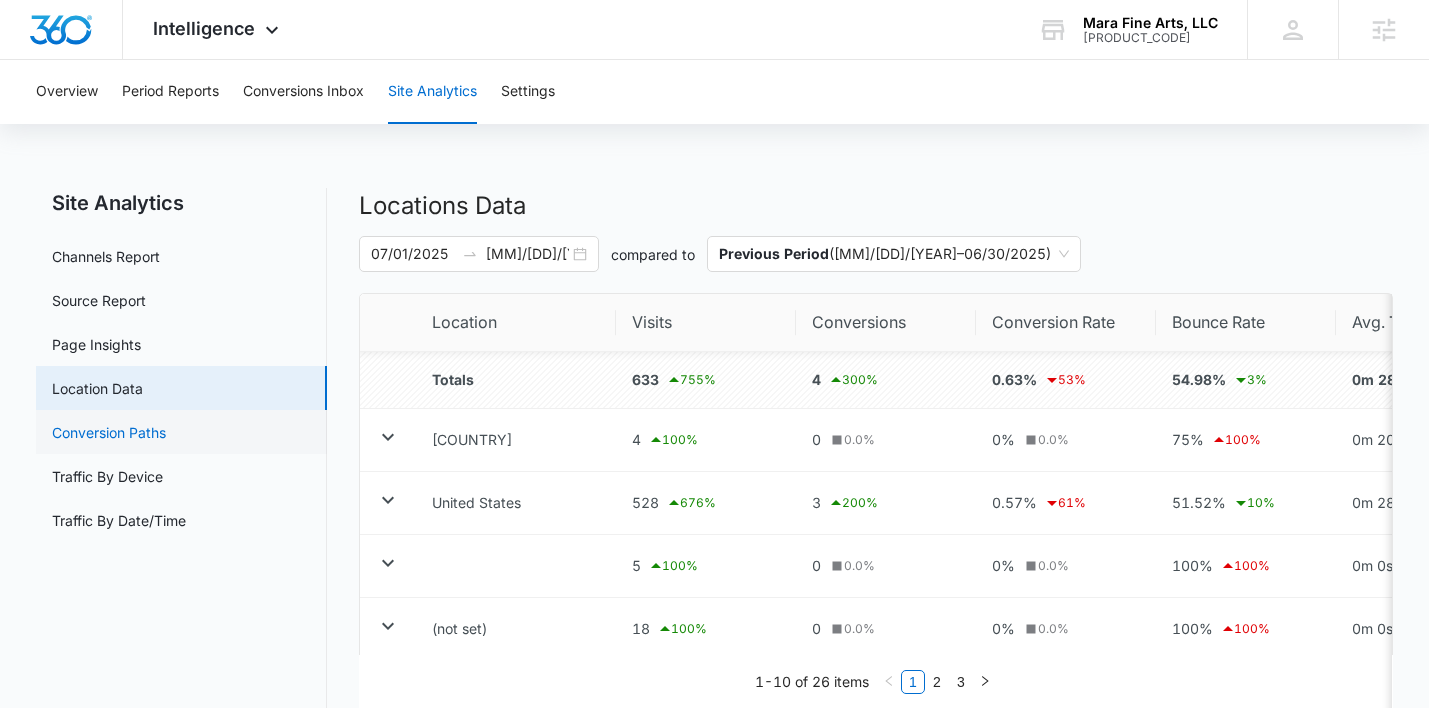 click on "Conversion Paths" at bounding box center [109, 432] 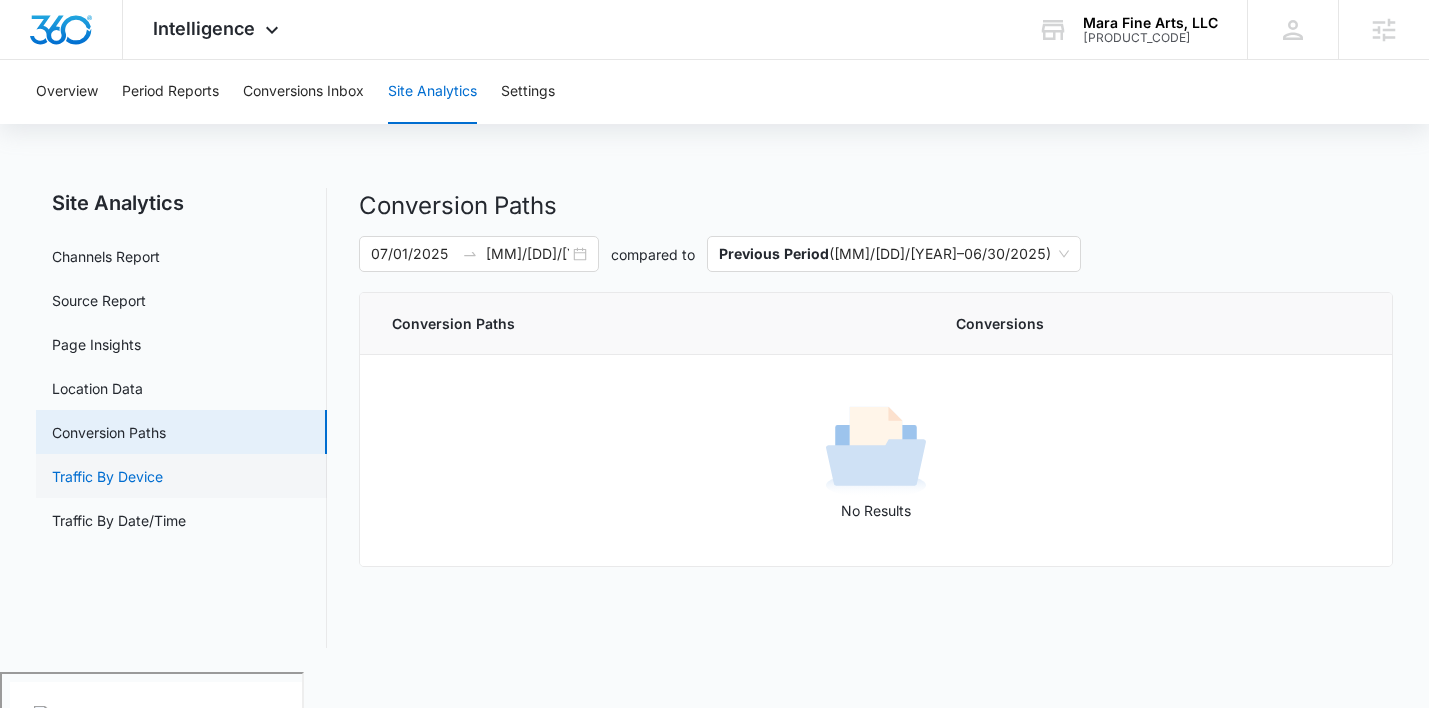 click on "Traffic By Device" at bounding box center [107, 476] 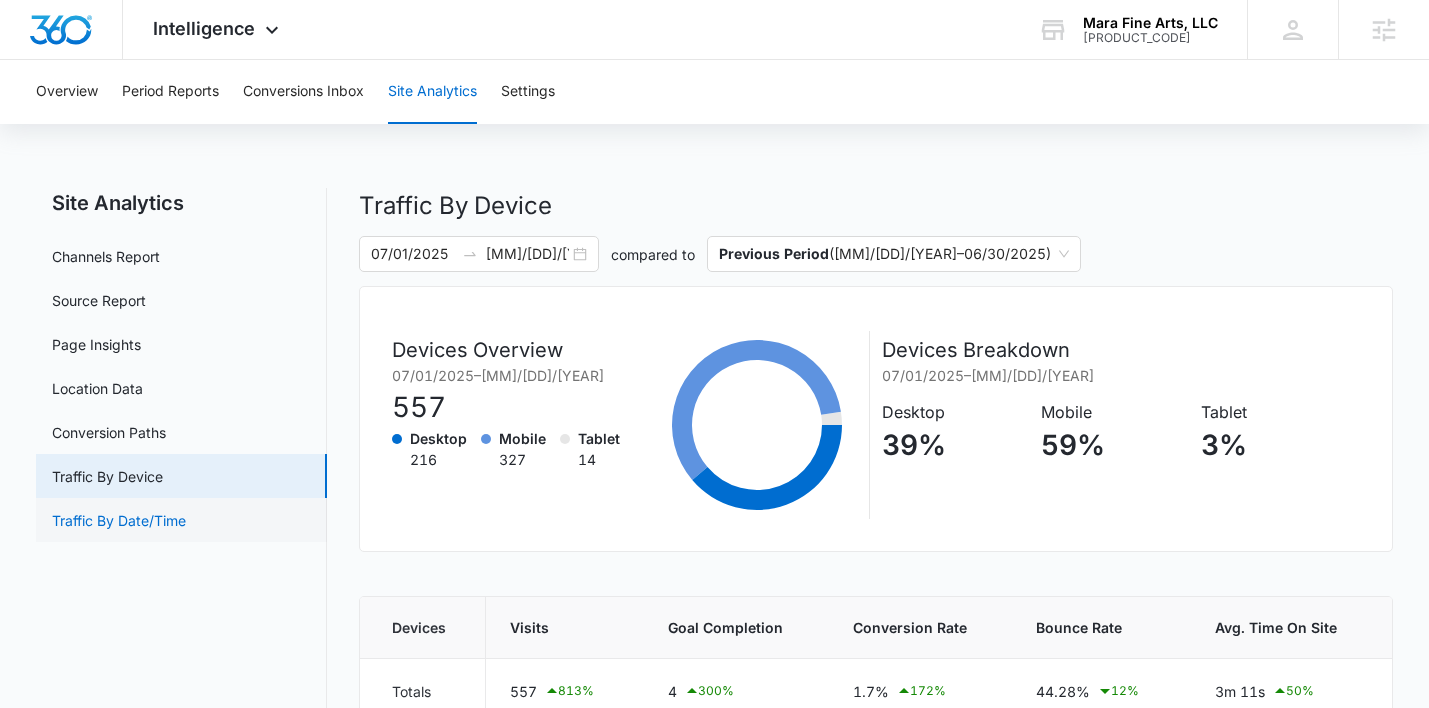 click on "Traffic By Date/Time" at bounding box center [119, 520] 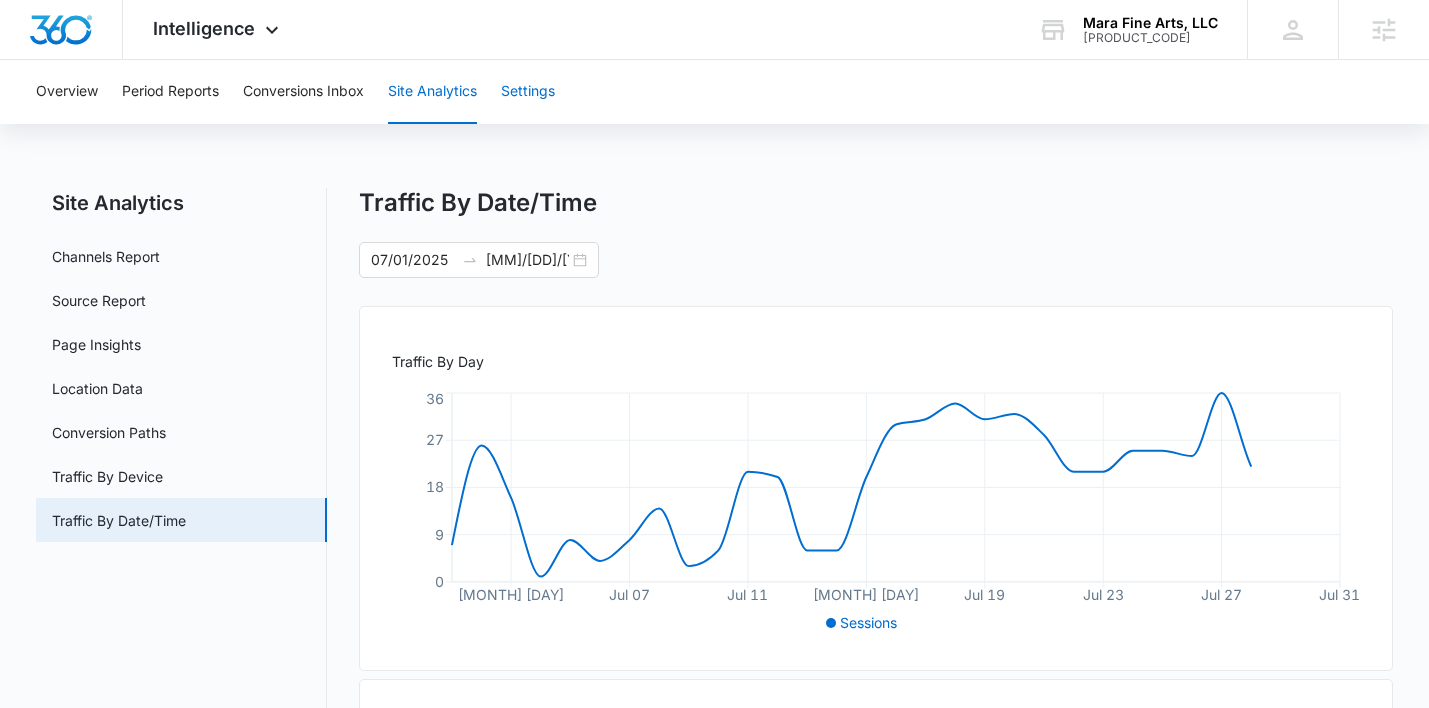 click on "Settings" at bounding box center (528, 92) 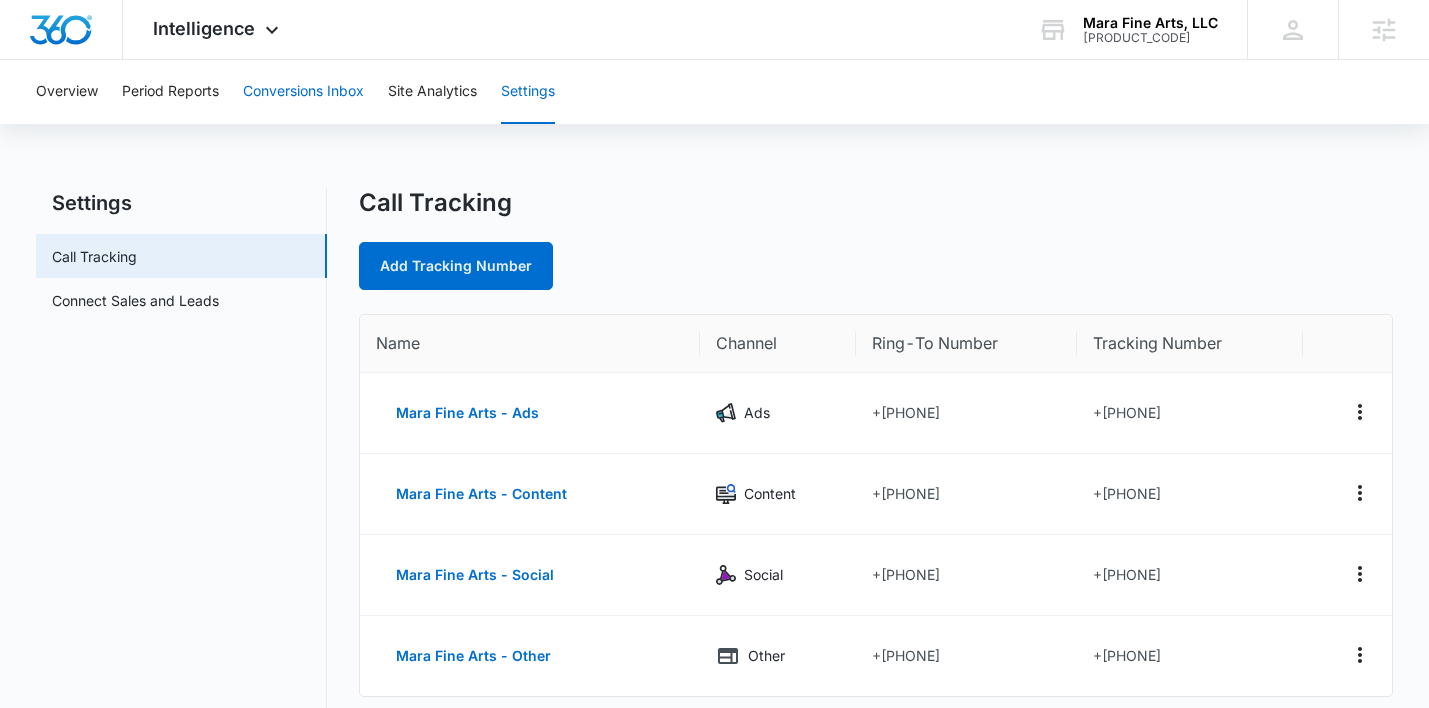 click on "Conversions Inbox" at bounding box center (303, 92) 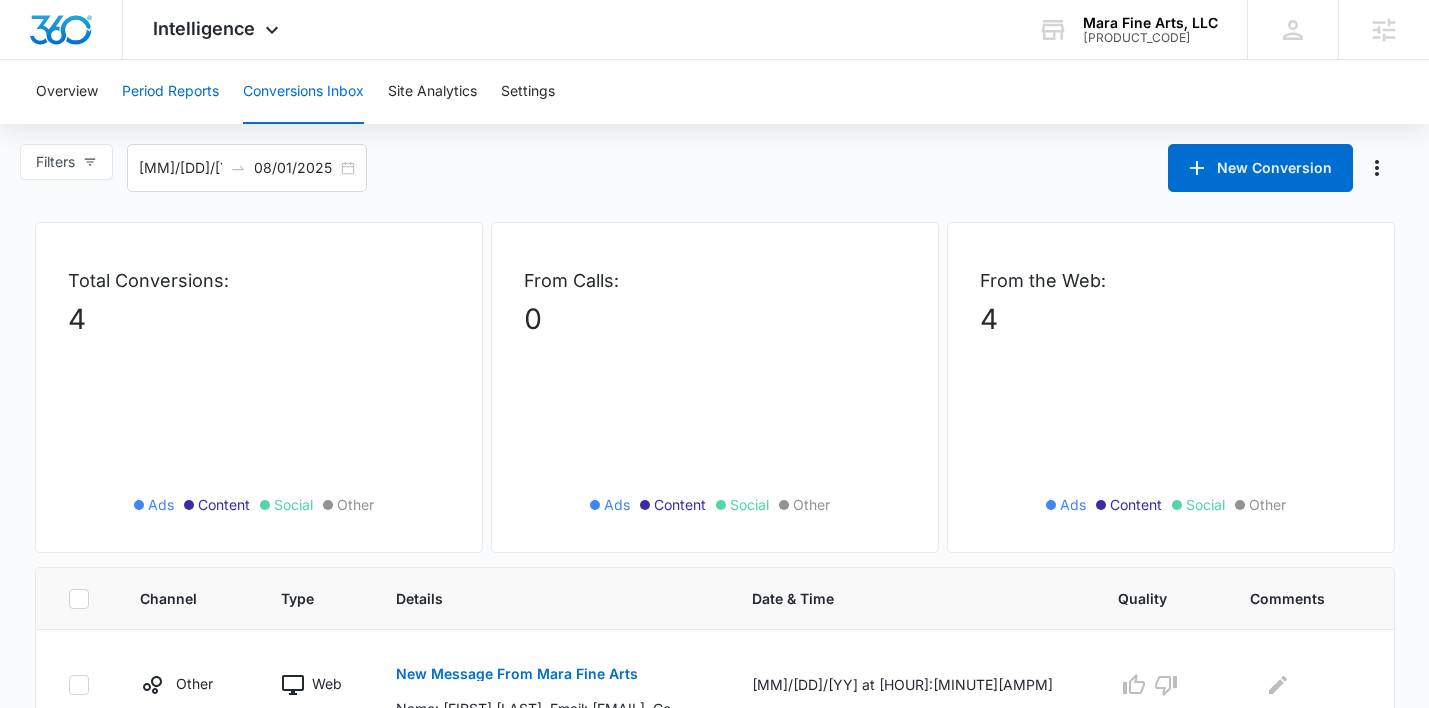 click on "Period Reports" at bounding box center [170, 92] 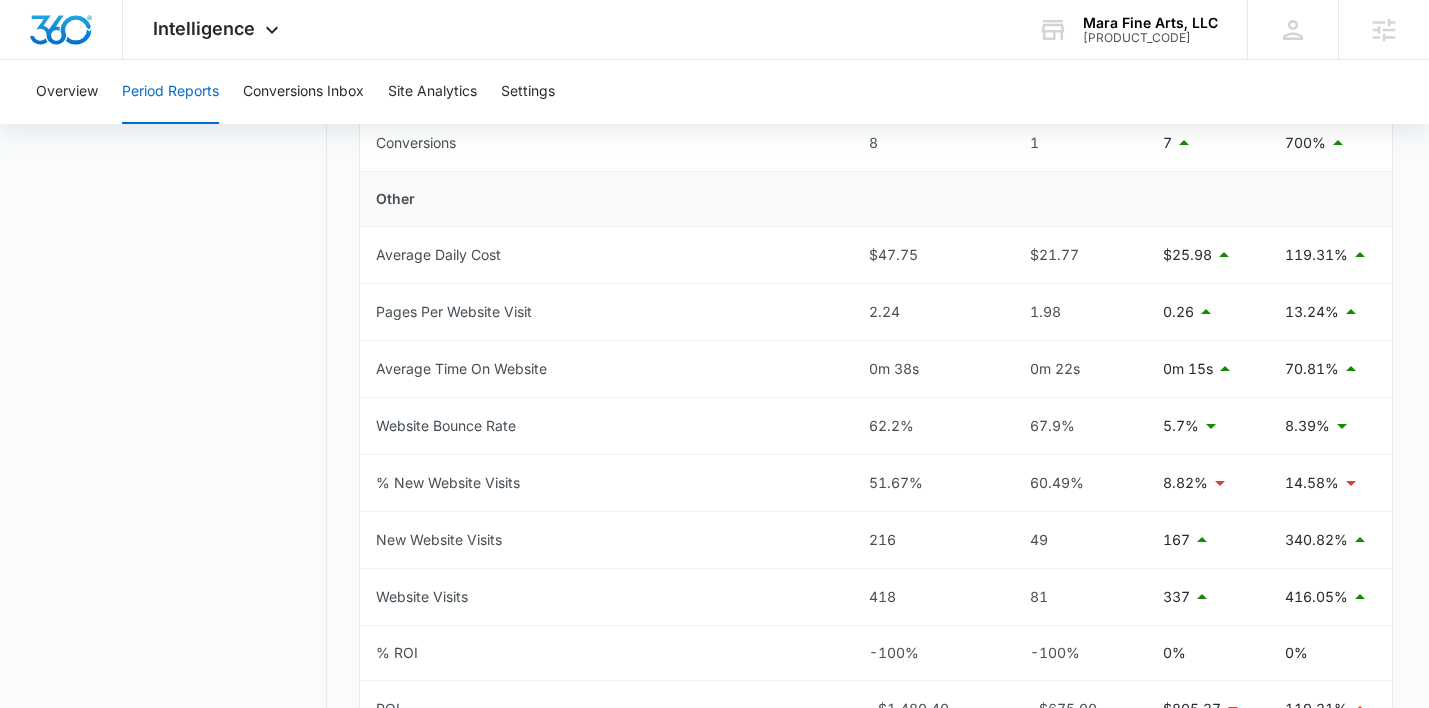 scroll, scrollTop: 865, scrollLeft: 0, axis: vertical 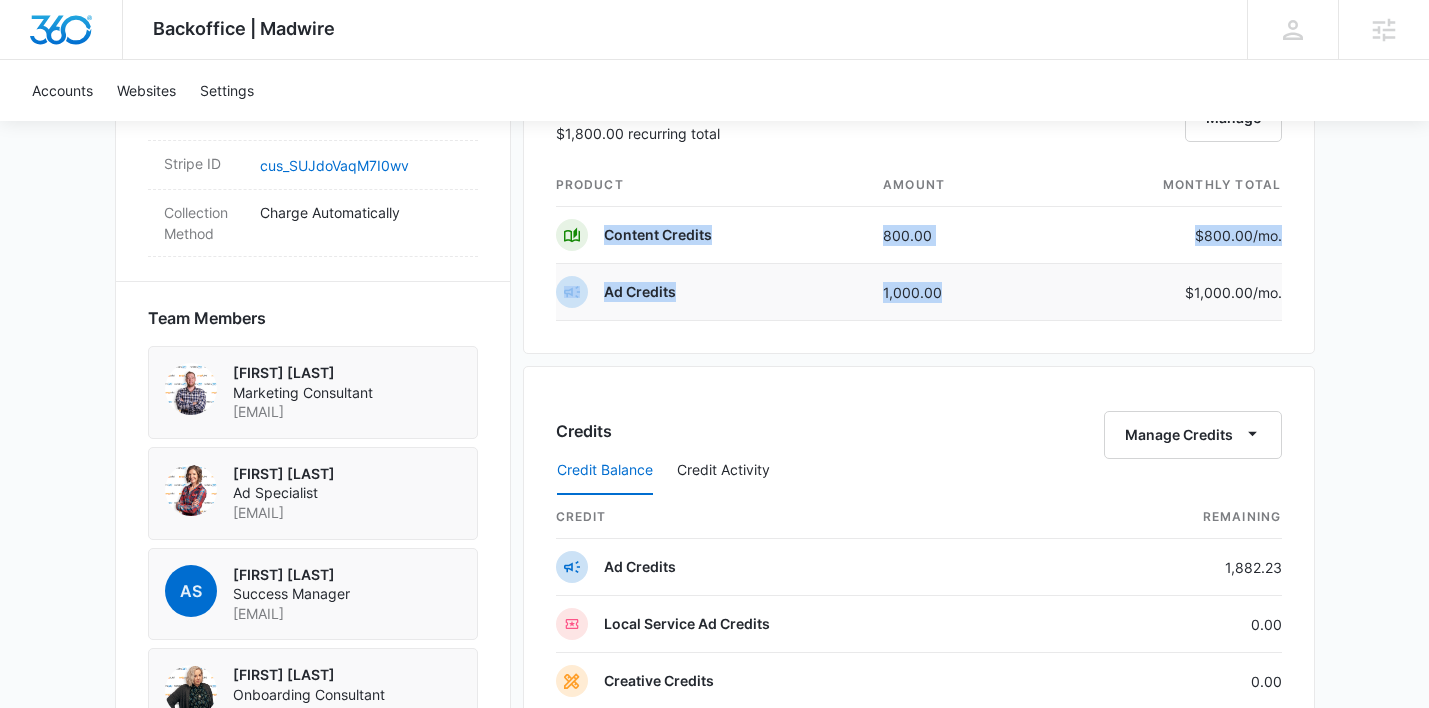 drag, startPoint x: 597, startPoint y: 232, endPoint x: 941, endPoint y: 306, distance: 351.8693 